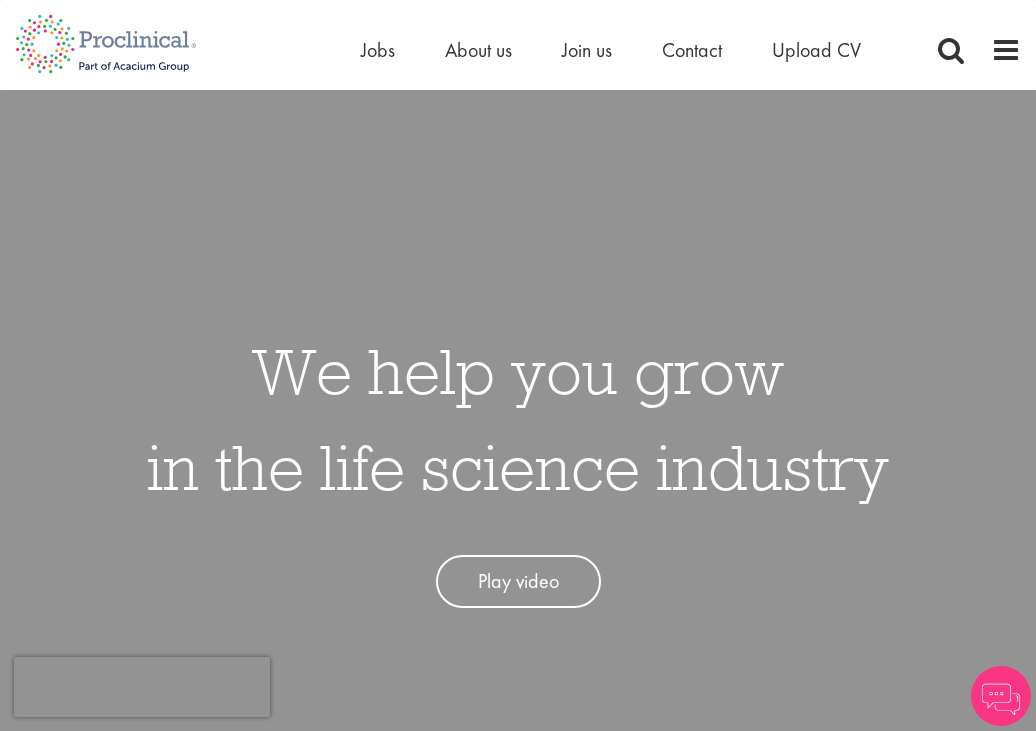 scroll, scrollTop: 0, scrollLeft: 0, axis: both 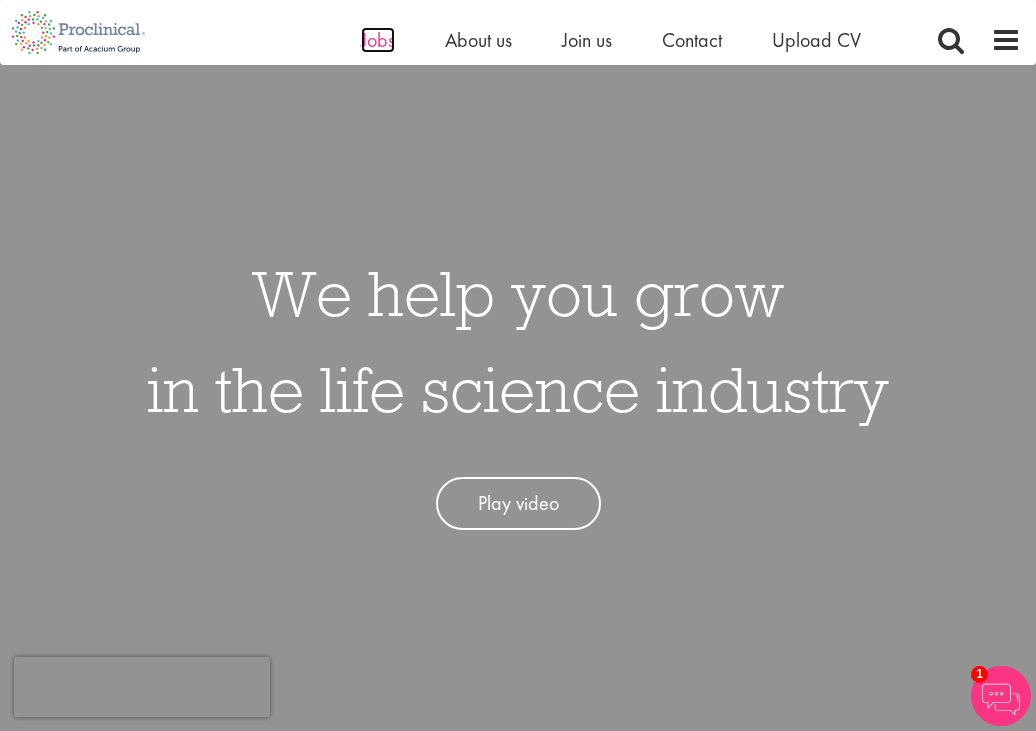 click on "Jobs" at bounding box center (378, 40) 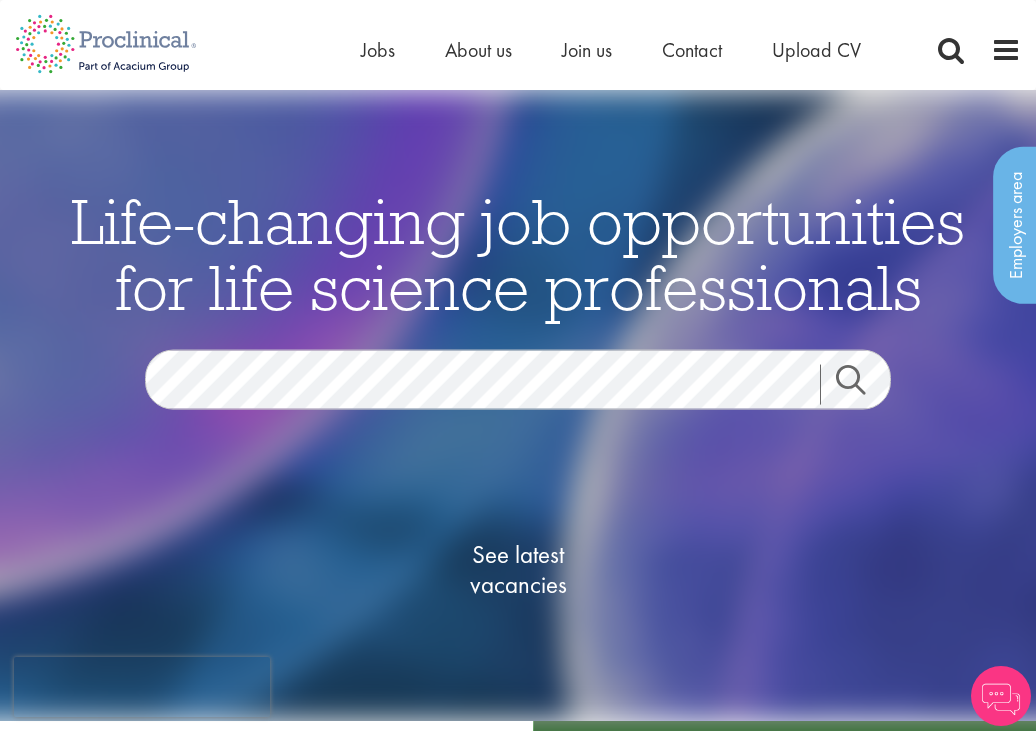 scroll, scrollTop: 0, scrollLeft: 0, axis: both 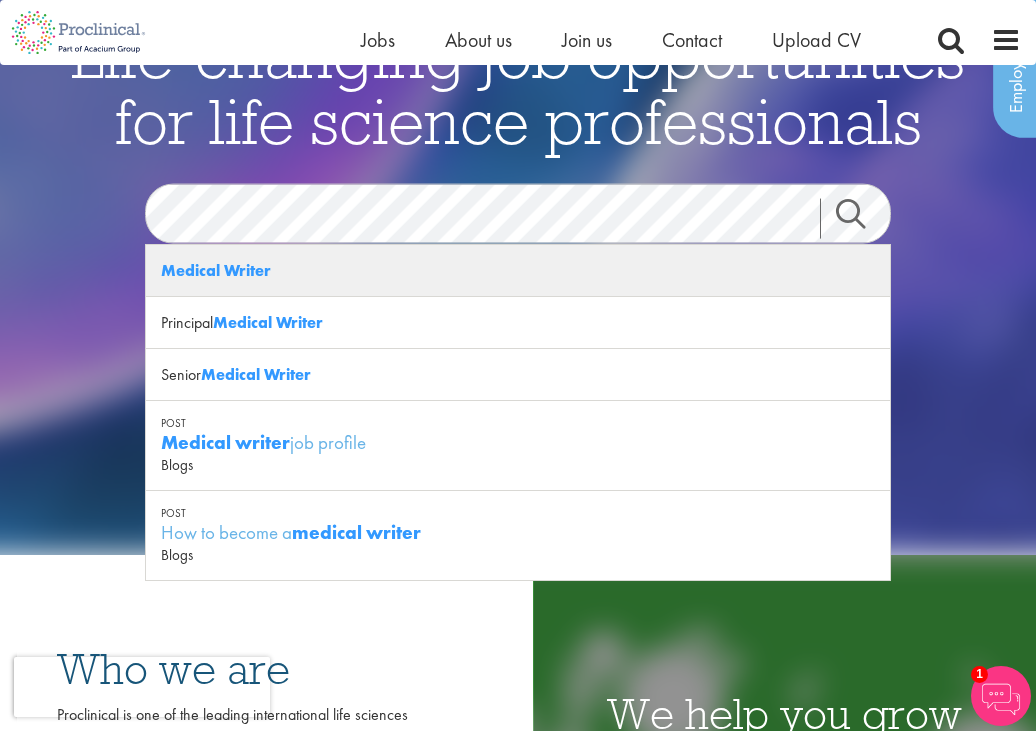 click on "Medical Writer" at bounding box center [216, 270] 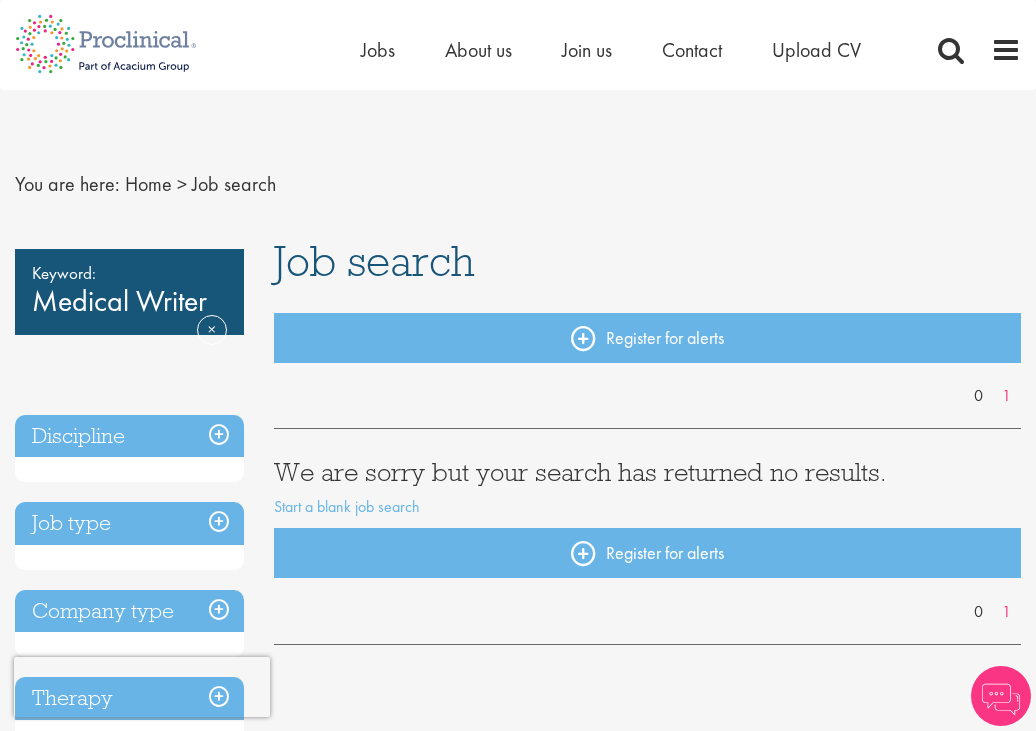 scroll, scrollTop: 0, scrollLeft: 0, axis: both 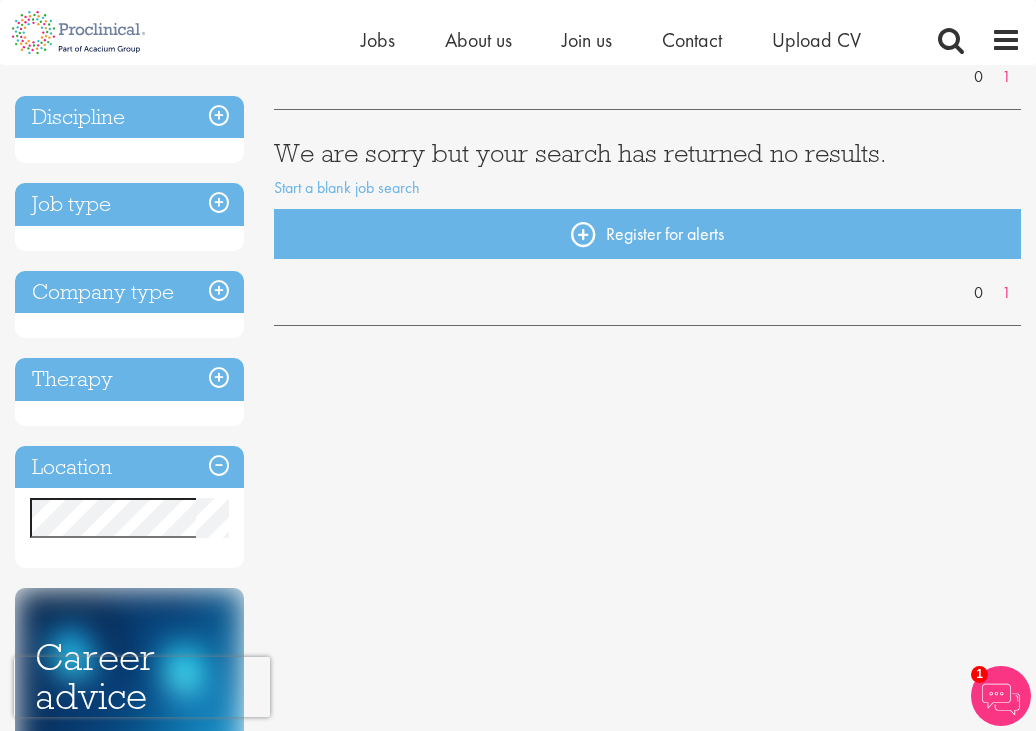 click on "Location" at bounding box center (129, 467) 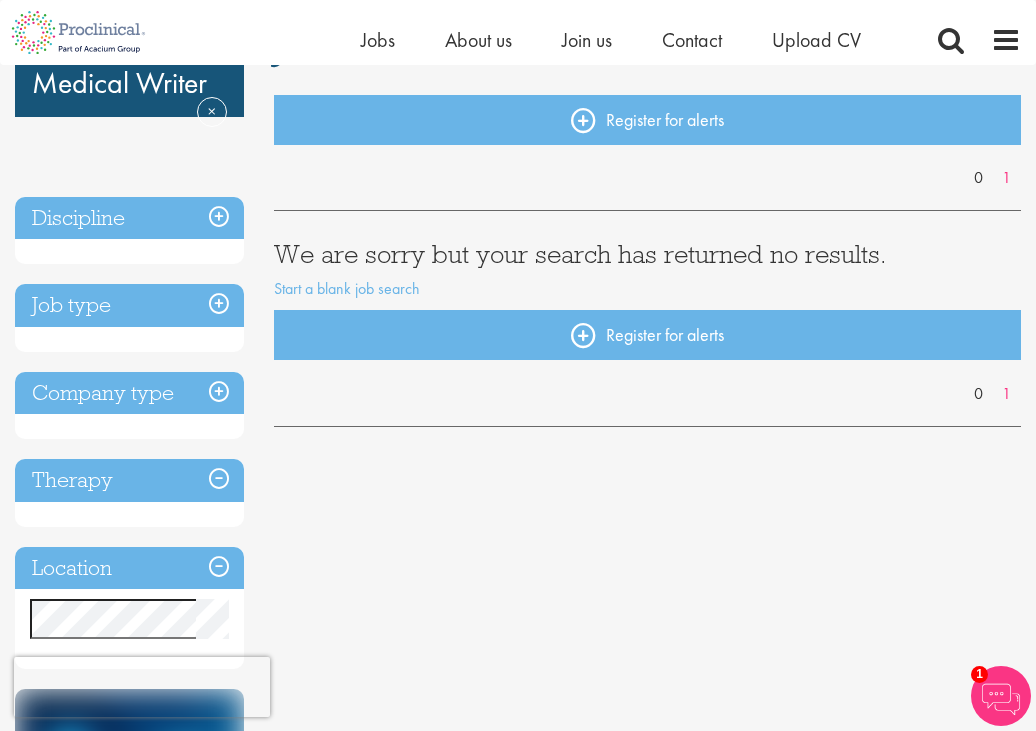 scroll, scrollTop: 0, scrollLeft: 0, axis: both 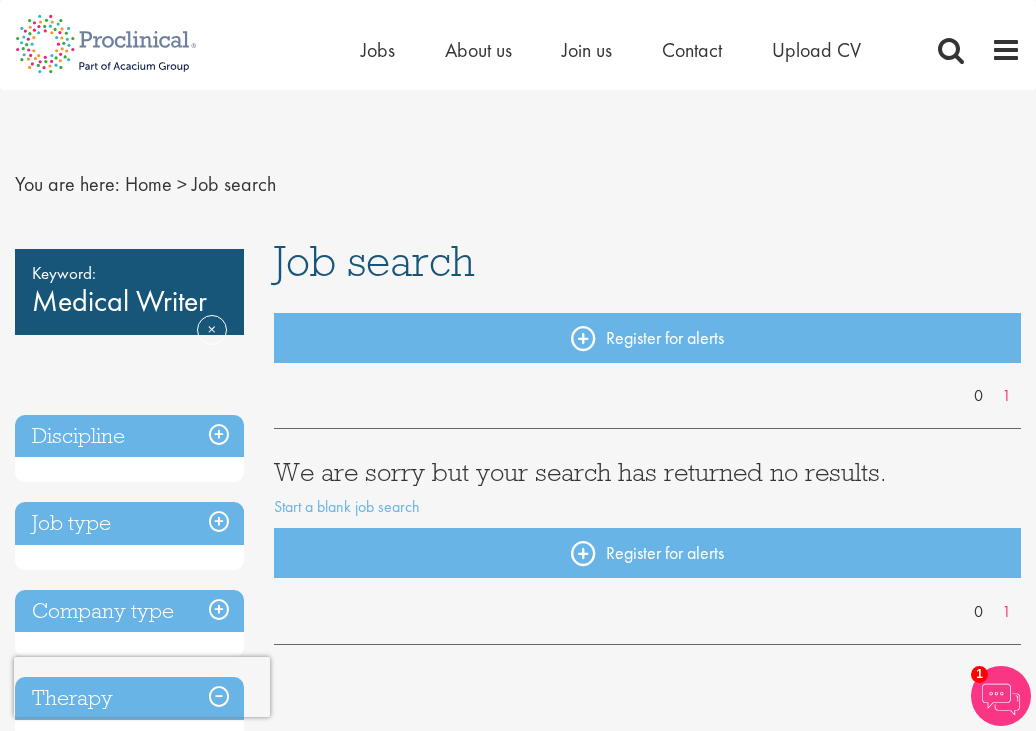 click on "Keyword:
Medical Writer
Remove" at bounding box center [129, 292] 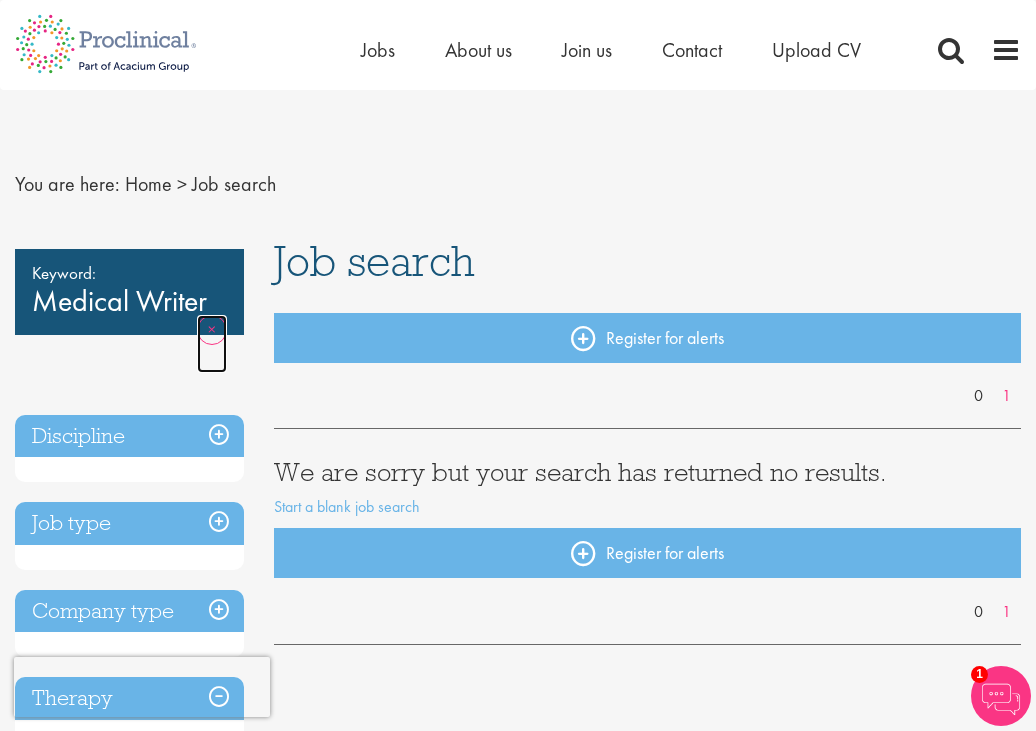 click on "Remove" at bounding box center [212, 344] 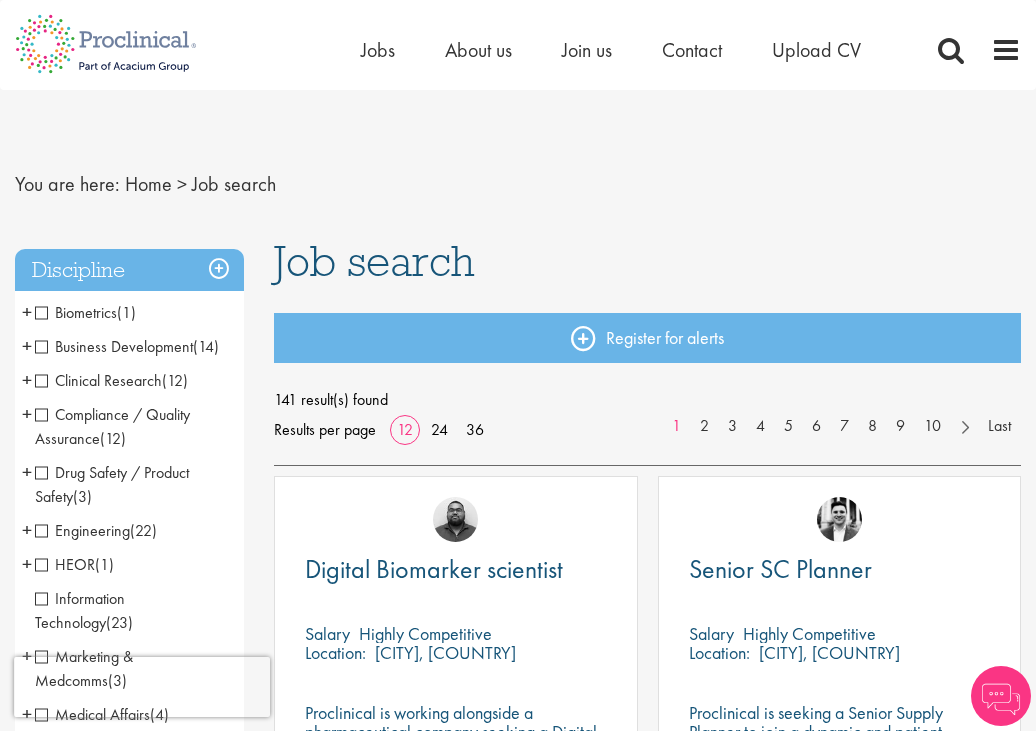 scroll, scrollTop: 0, scrollLeft: 0, axis: both 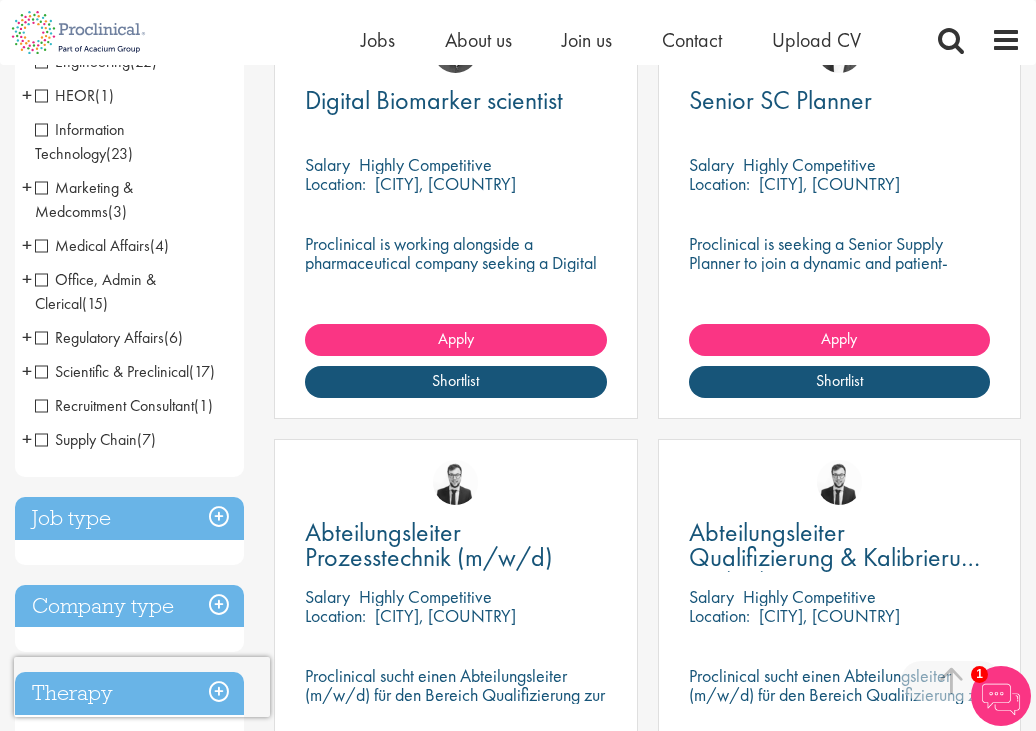 click on "Medical Affairs" at bounding box center (92, 245) 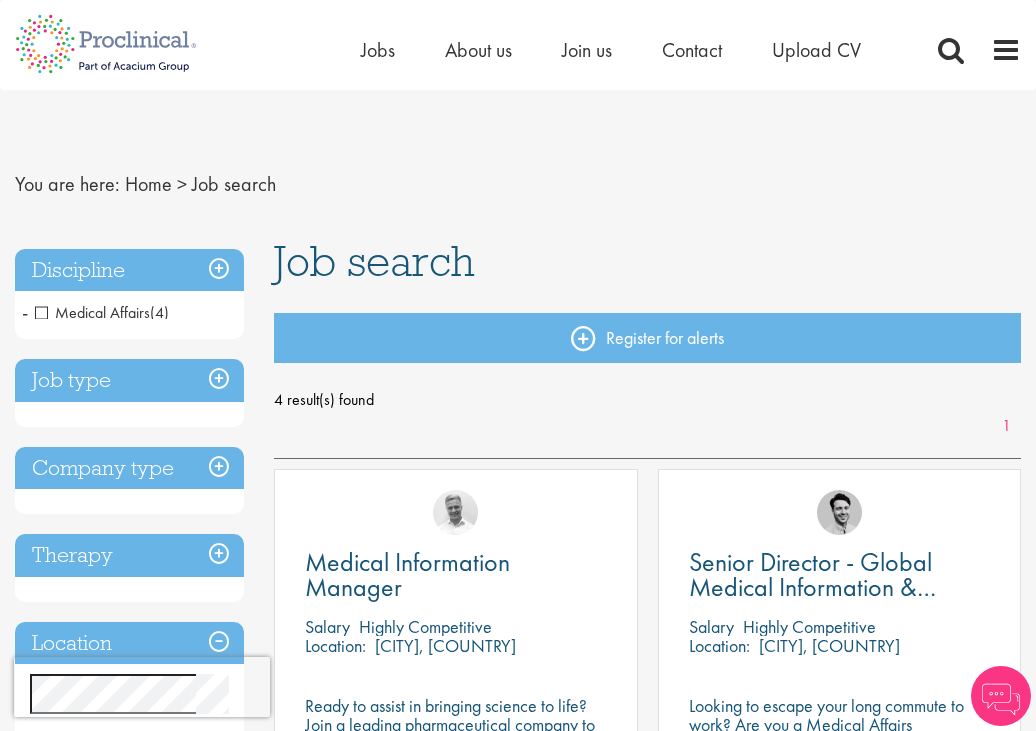 scroll, scrollTop: 0, scrollLeft: 0, axis: both 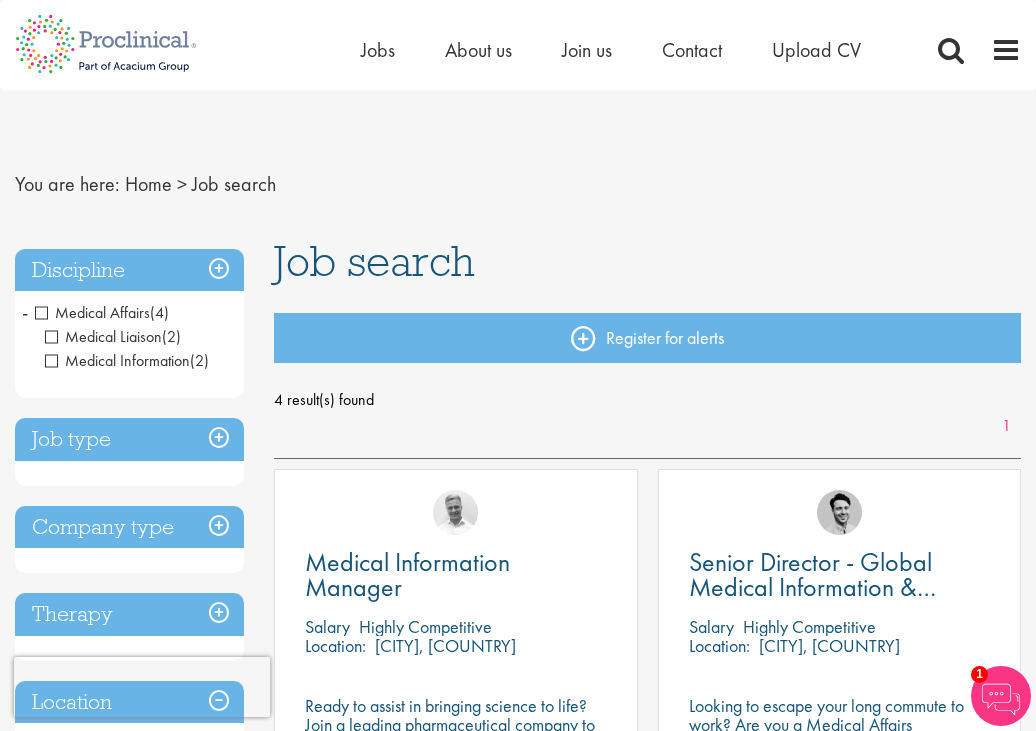 click on "Discipline" at bounding box center [129, 270] 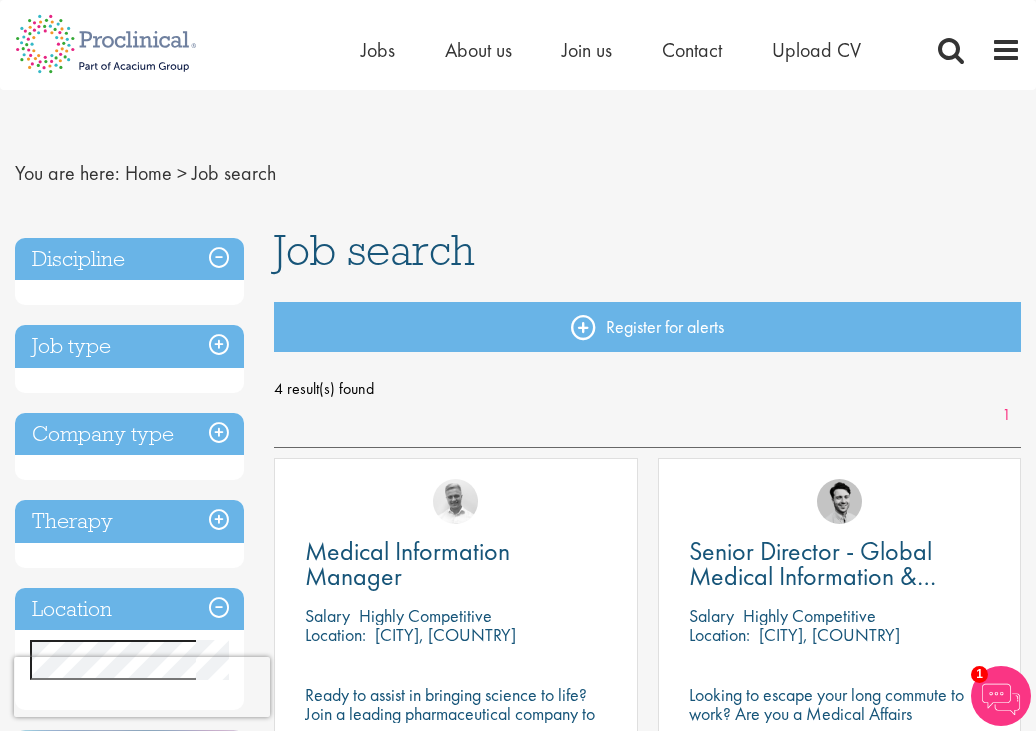 scroll, scrollTop: 70, scrollLeft: 0, axis: vertical 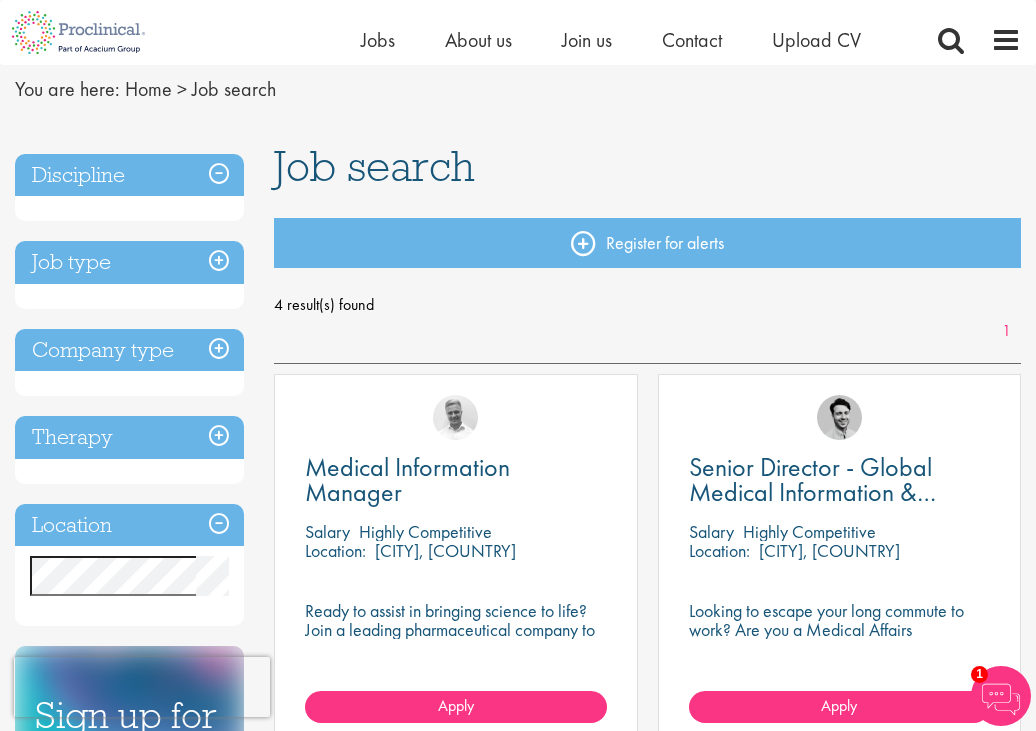 click on "Location" at bounding box center (129, 525) 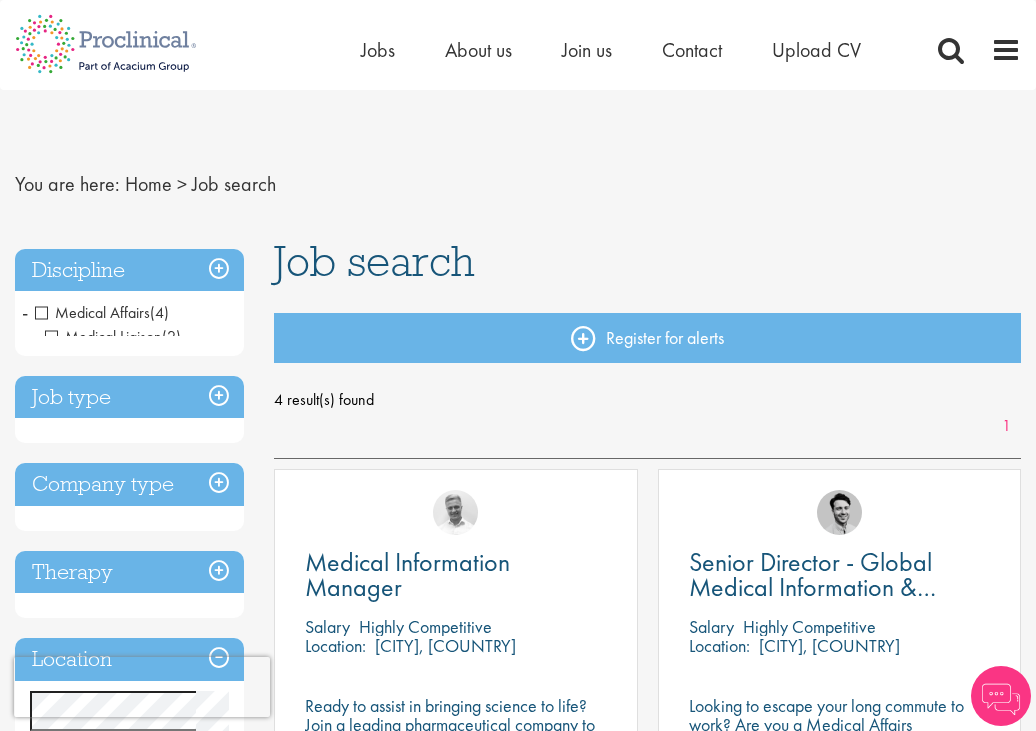 scroll, scrollTop: 0, scrollLeft: 0, axis: both 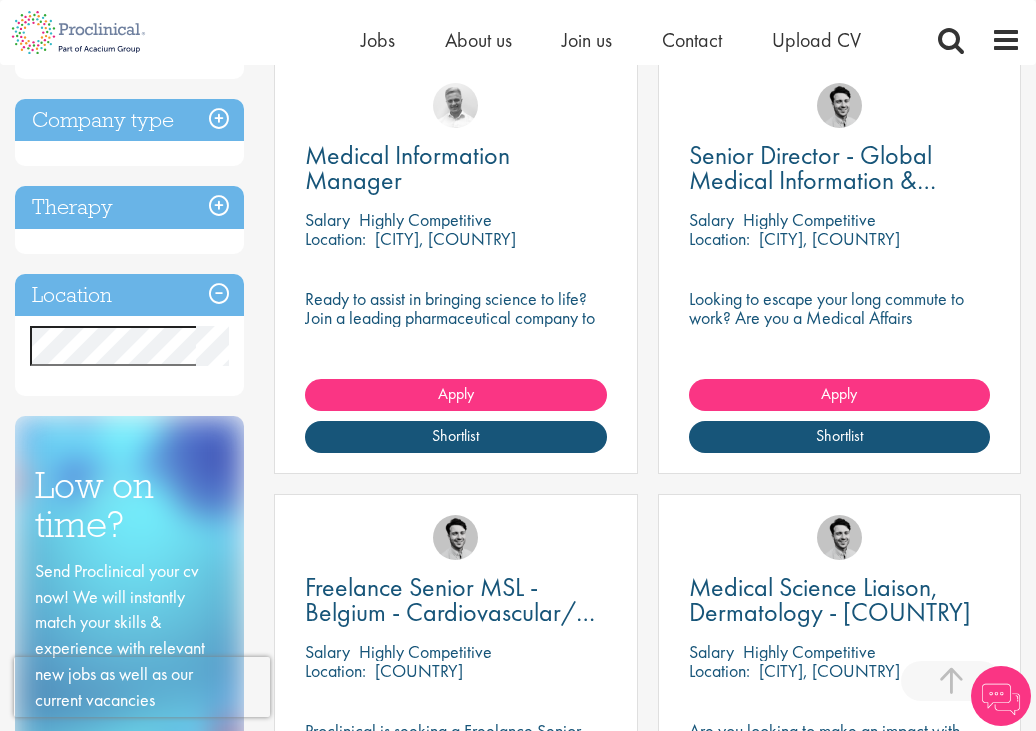click on "Location" at bounding box center (129, 295) 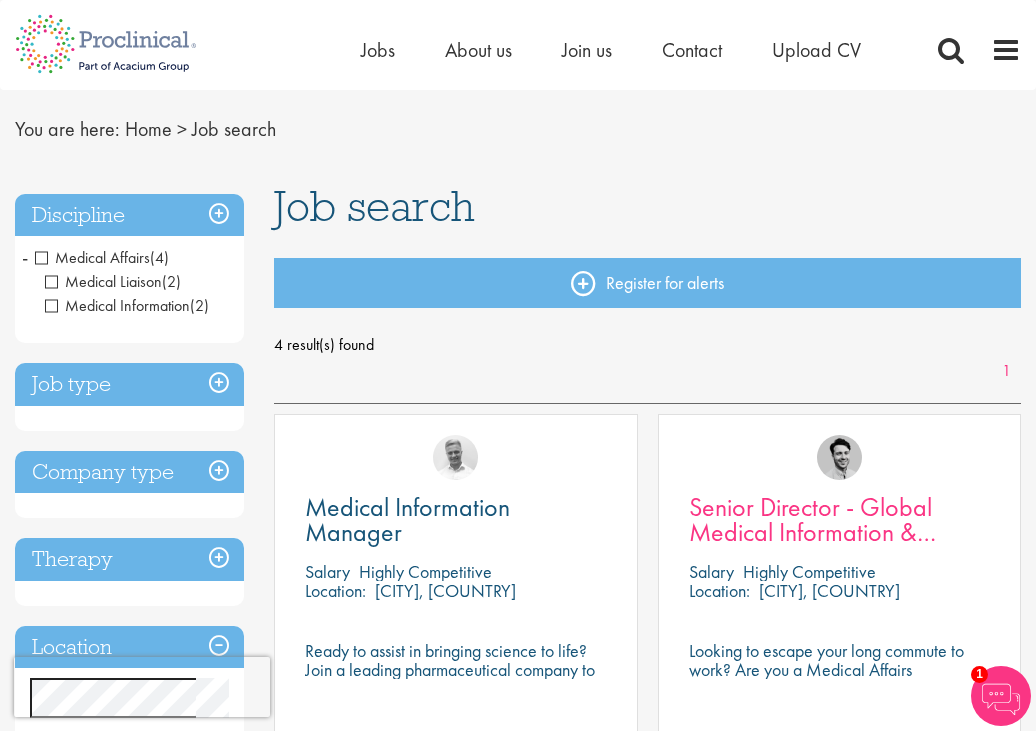 scroll, scrollTop: 0, scrollLeft: 0, axis: both 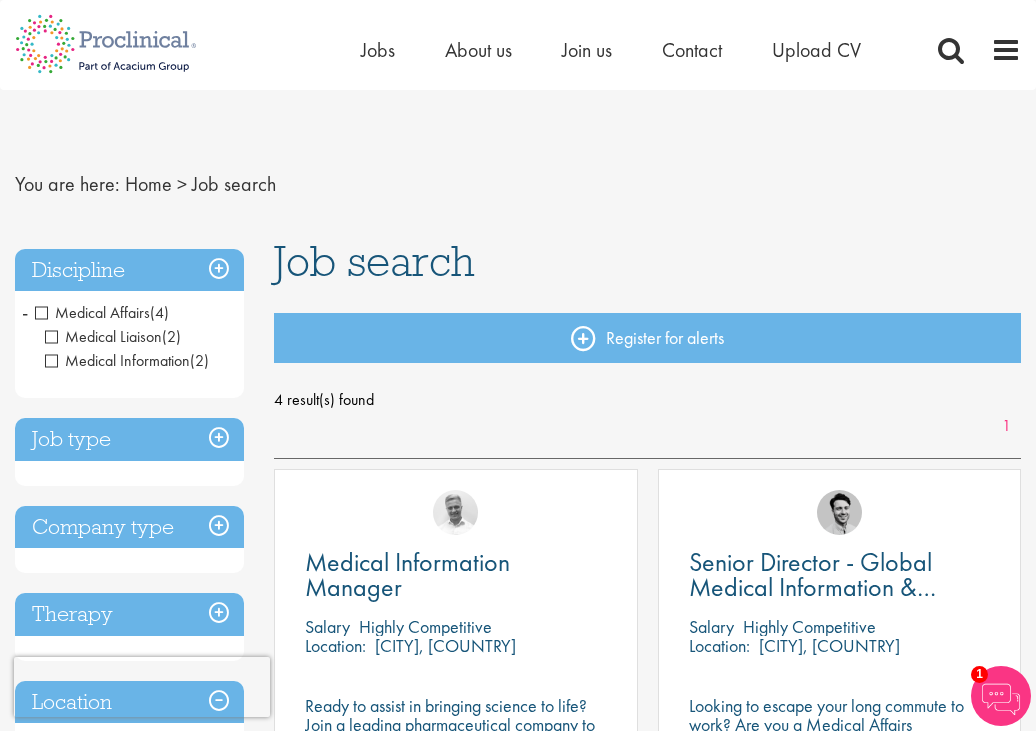 click on "Medical Information" at bounding box center [117, 360] 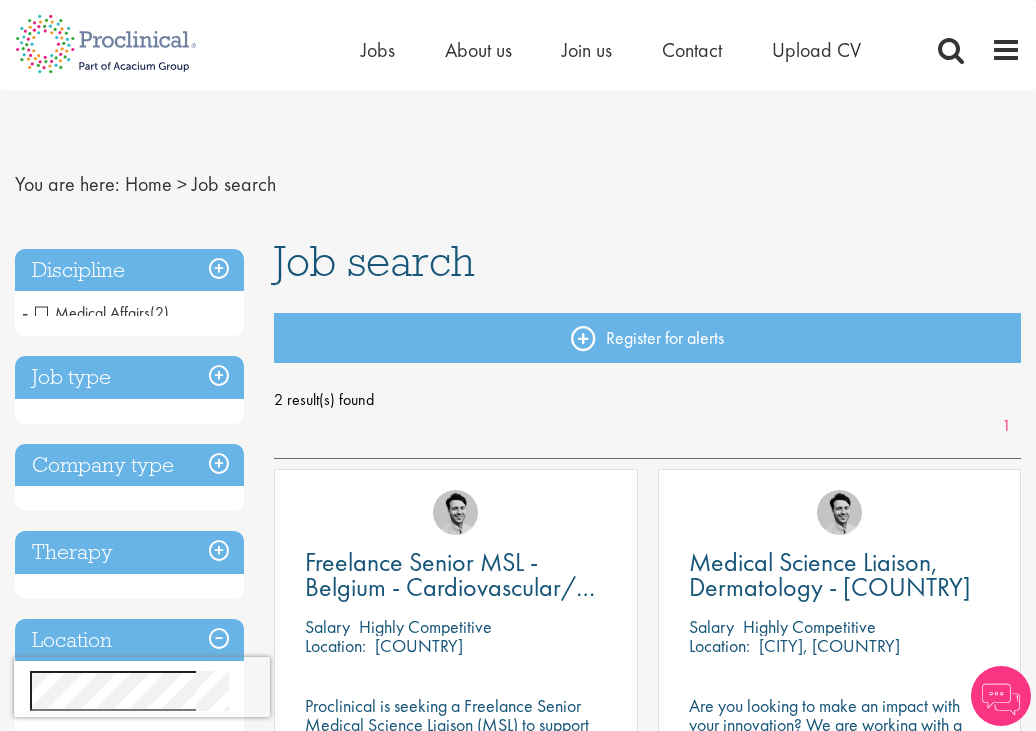 scroll, scrollTop: 0, scrollLeft: 0, axis: both 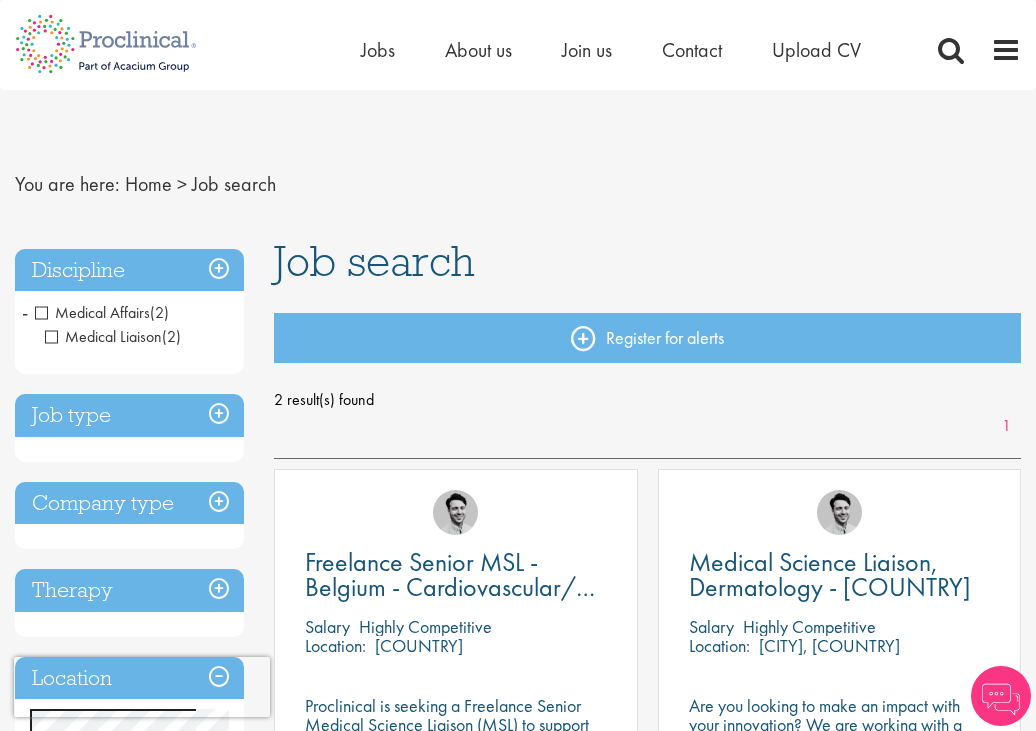 click on "Medical Liaison" at bounding box center (103, 336) 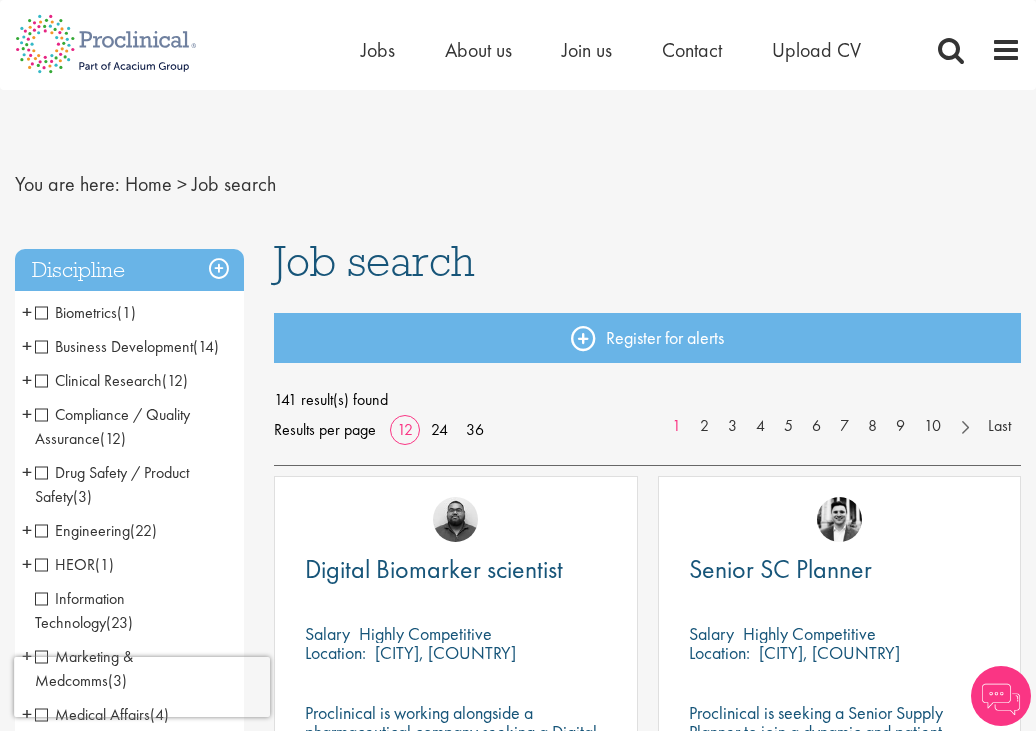 scroll, scrollTop: 0, scrollLeft: 0, axis: both 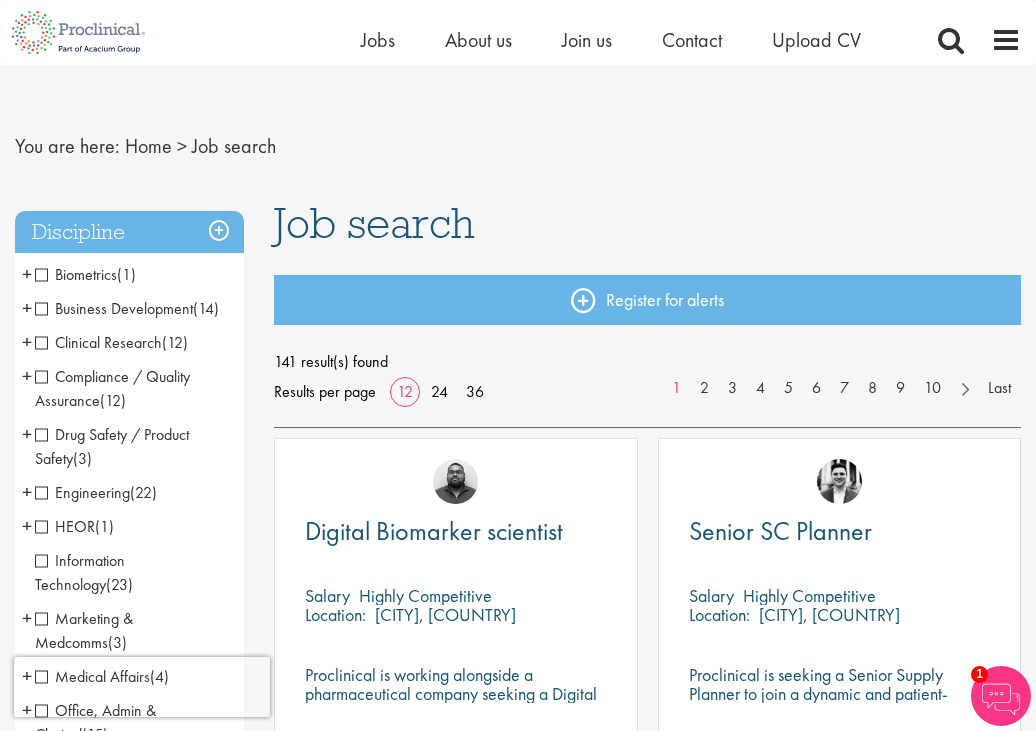 click on "Drug Safety / Product Safety" at bounding box center (112, 446) 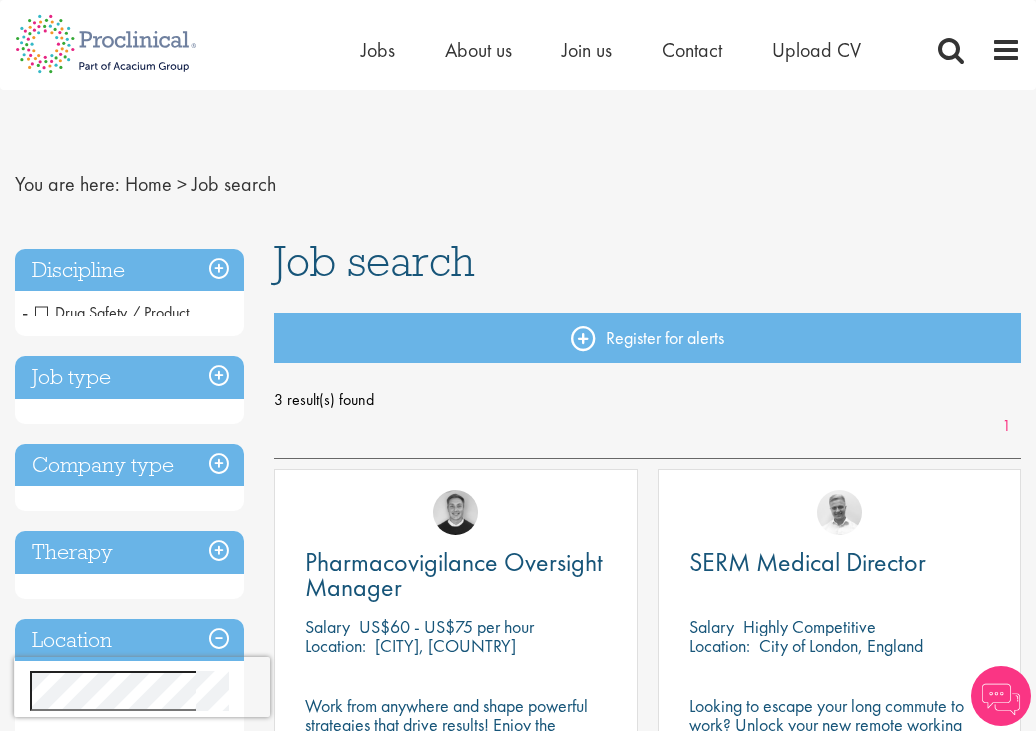scroll, scrollTop: 0, scrollLeft: 0, axis: both 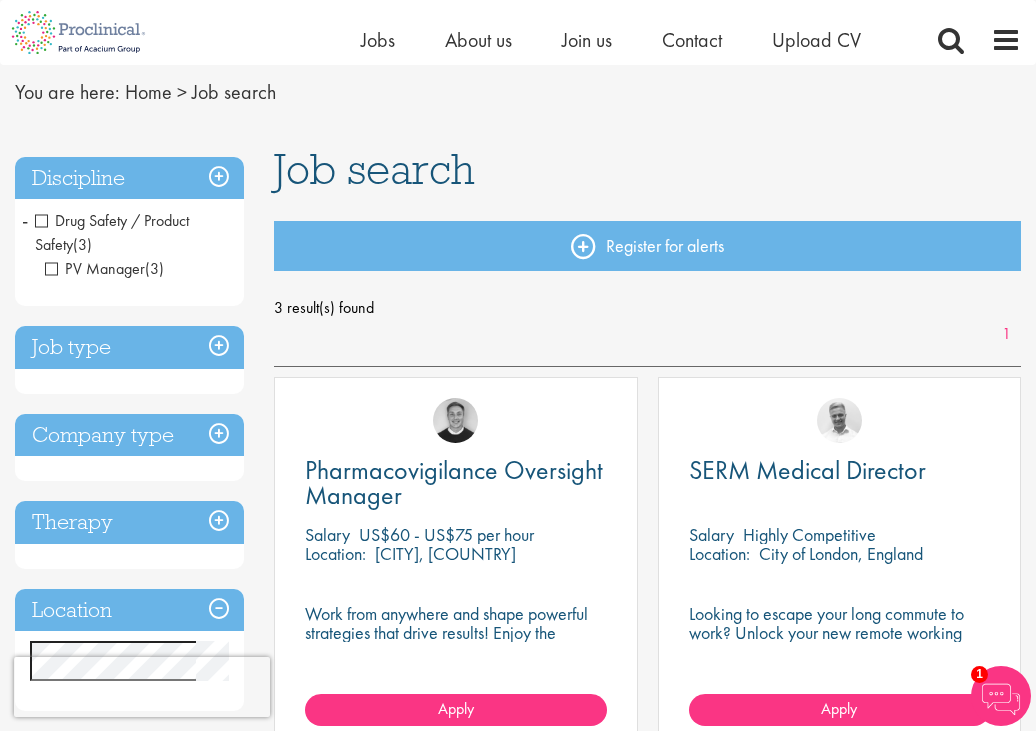 click on "Drug Safety / Product Safety" at bounding box center (112, 232) 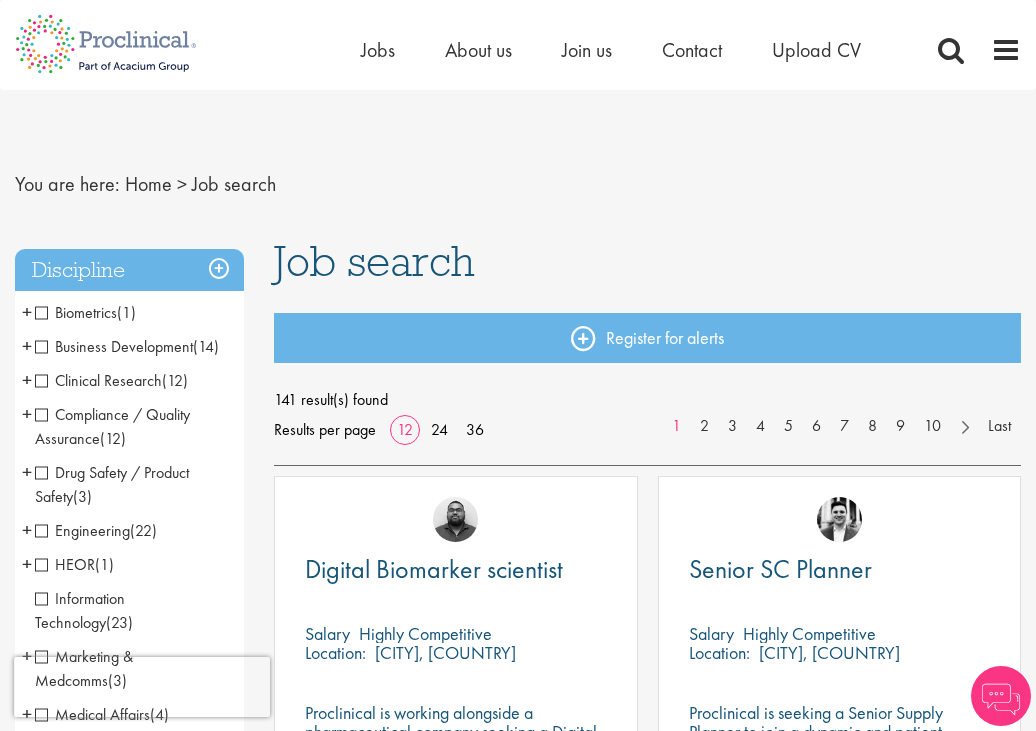 scroll, scrollTop: 0, scrollLeft: 0, axis: both 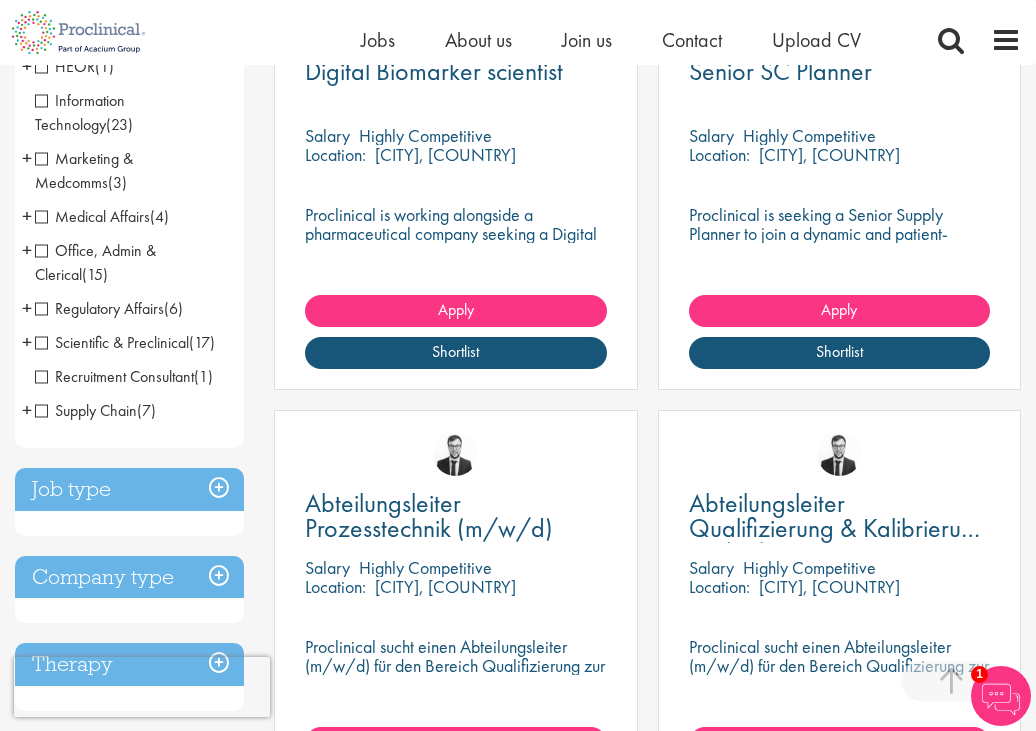 click on "Regulatory Affairs" at bounding box center (99, 308) 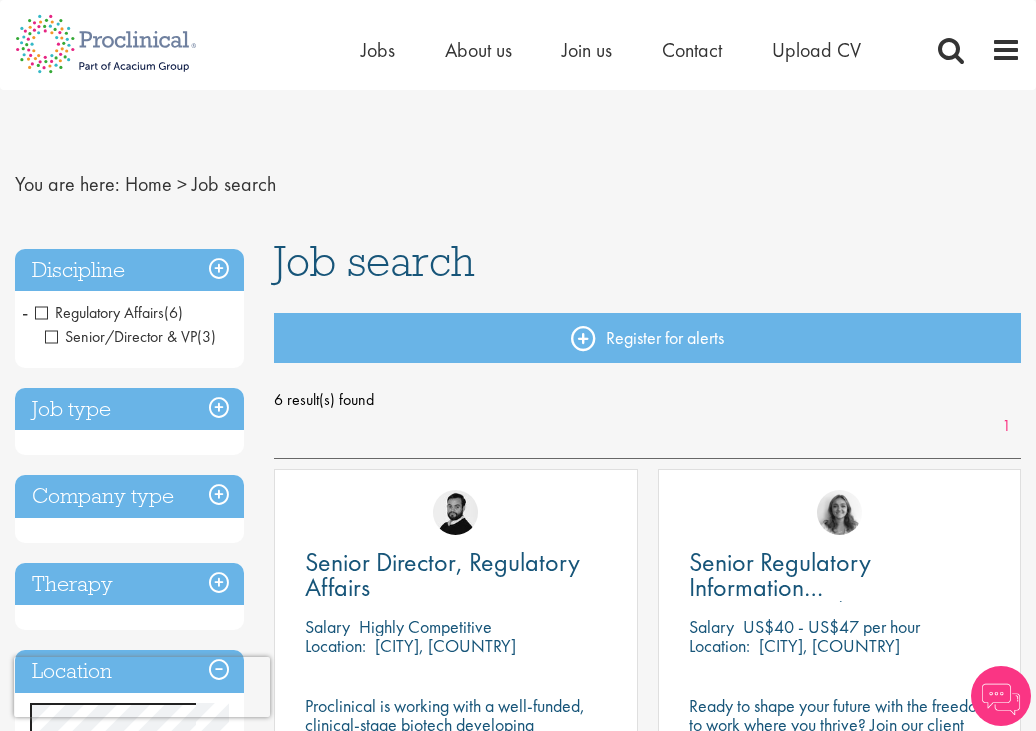 scroll, scrollTop: 0, scrollLeft: 0, axis: both 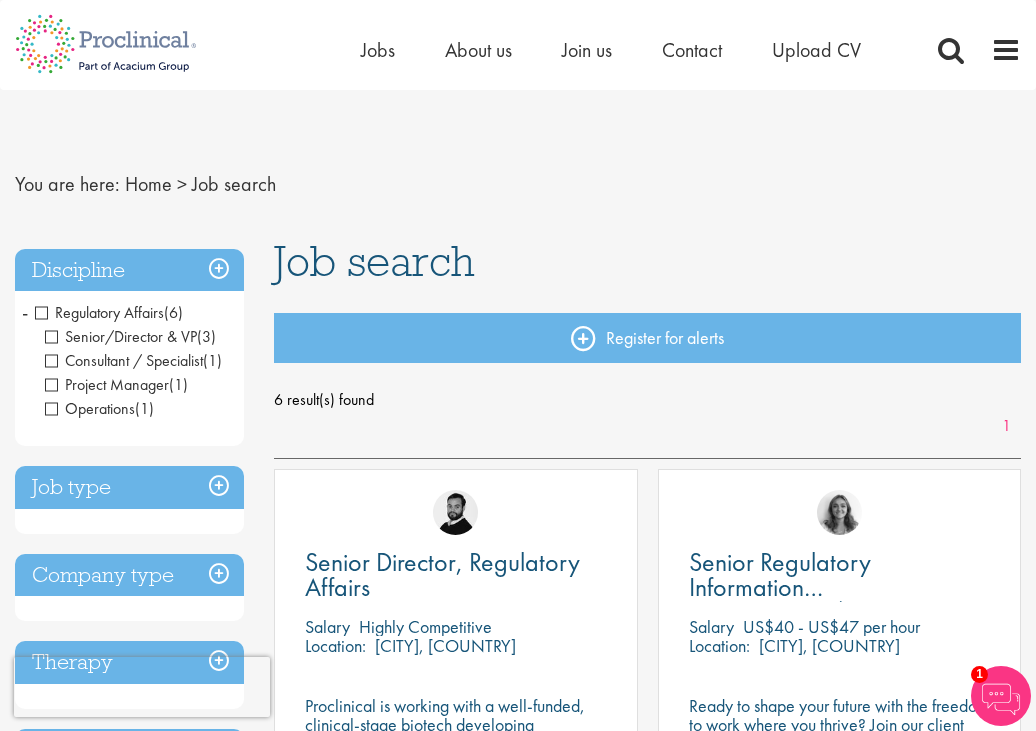click on "Regulatory Affairs" at bounding box center [99, 312] 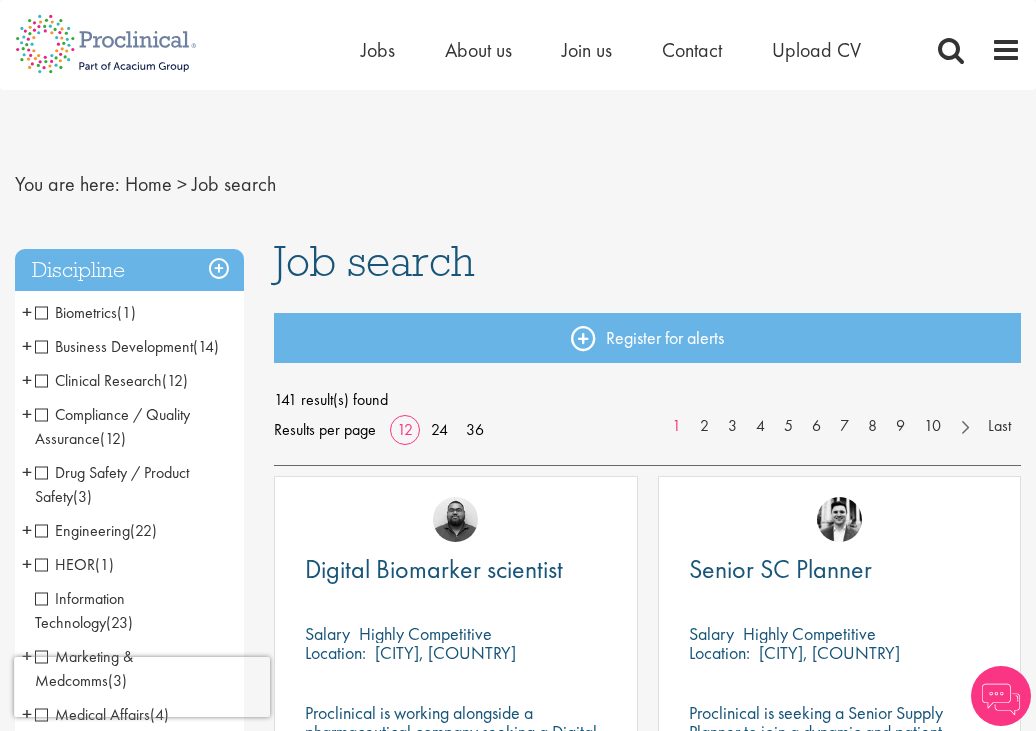 scroll, scrollTop: 0, scrollLeft: 0, axis: both 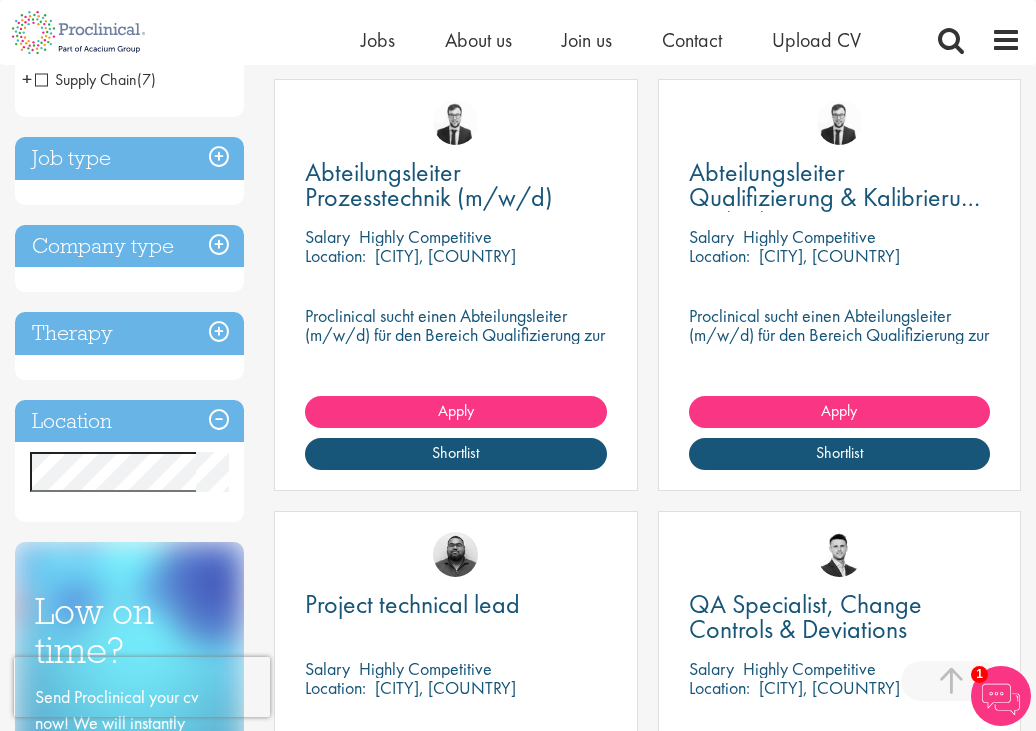 click on "Location" at bounding box center (129, 421) 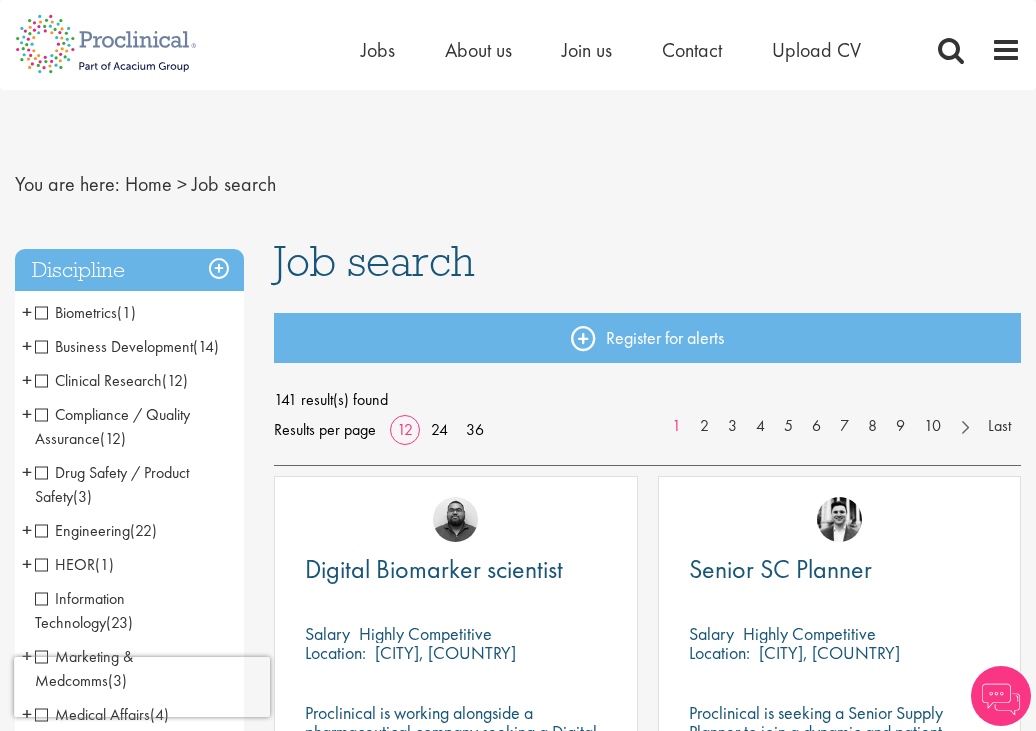scroll, scrollTop: 0, scrollLeft: 0, axis: both 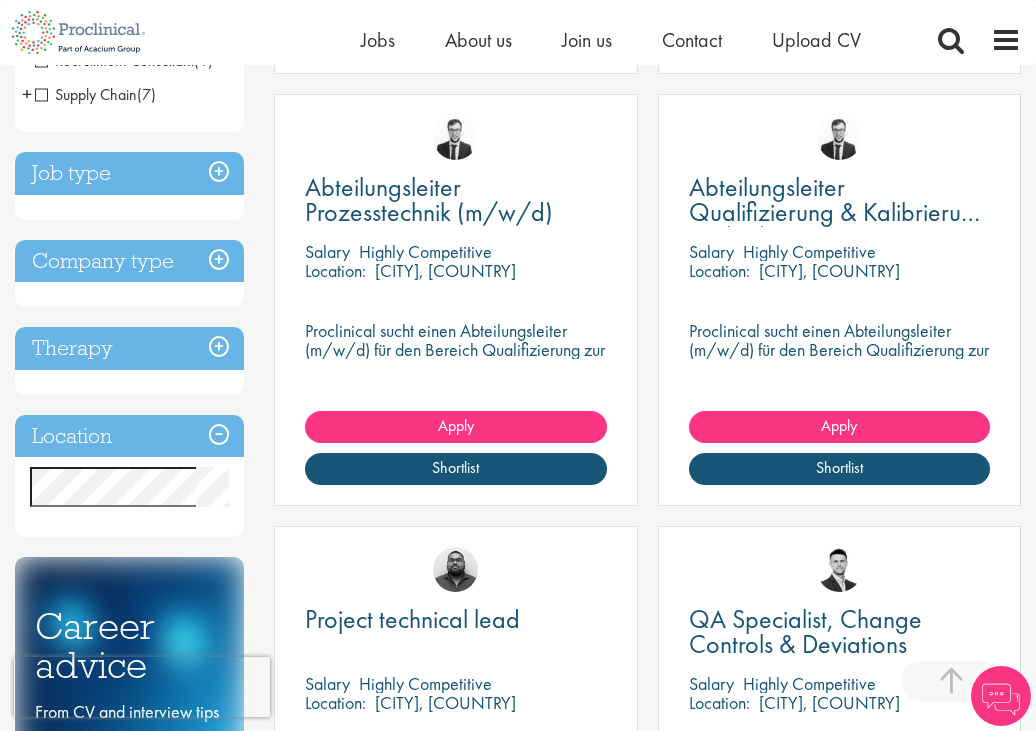 click on "Location" at bounding box center (129, 436) 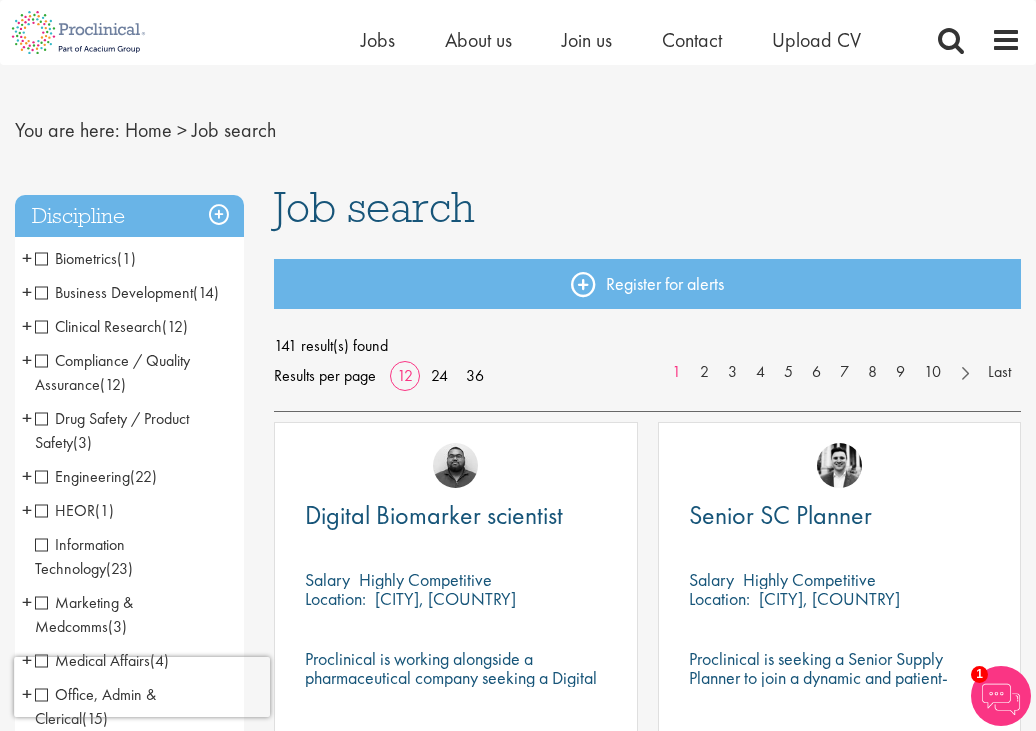 scroll, scrollTop: 0, scrollLeft: 0, axis: both 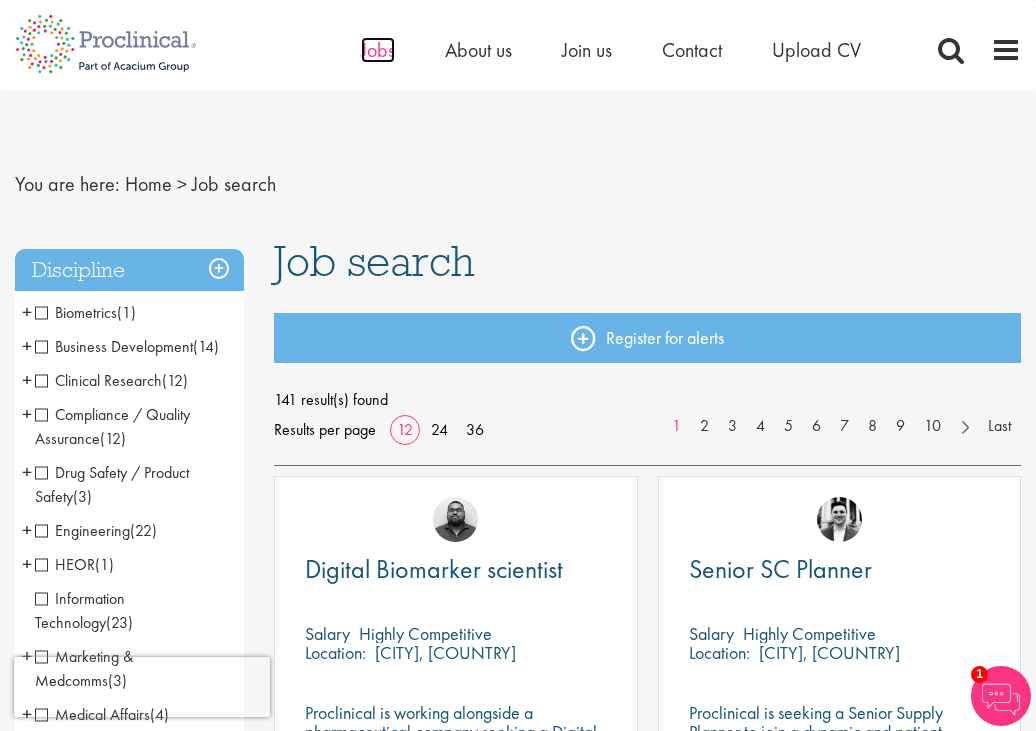 click on "Jobs" at bounding box center [378, 50] 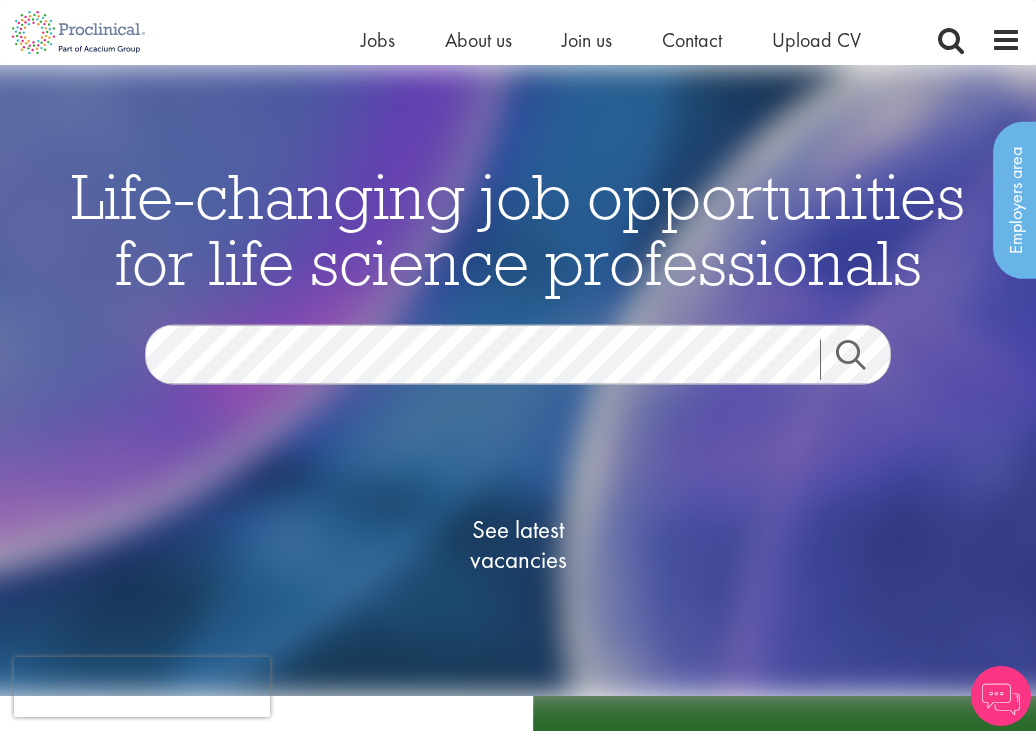 scroll, scrollTop: 764, scrollLeft: 0, axis: vertical 